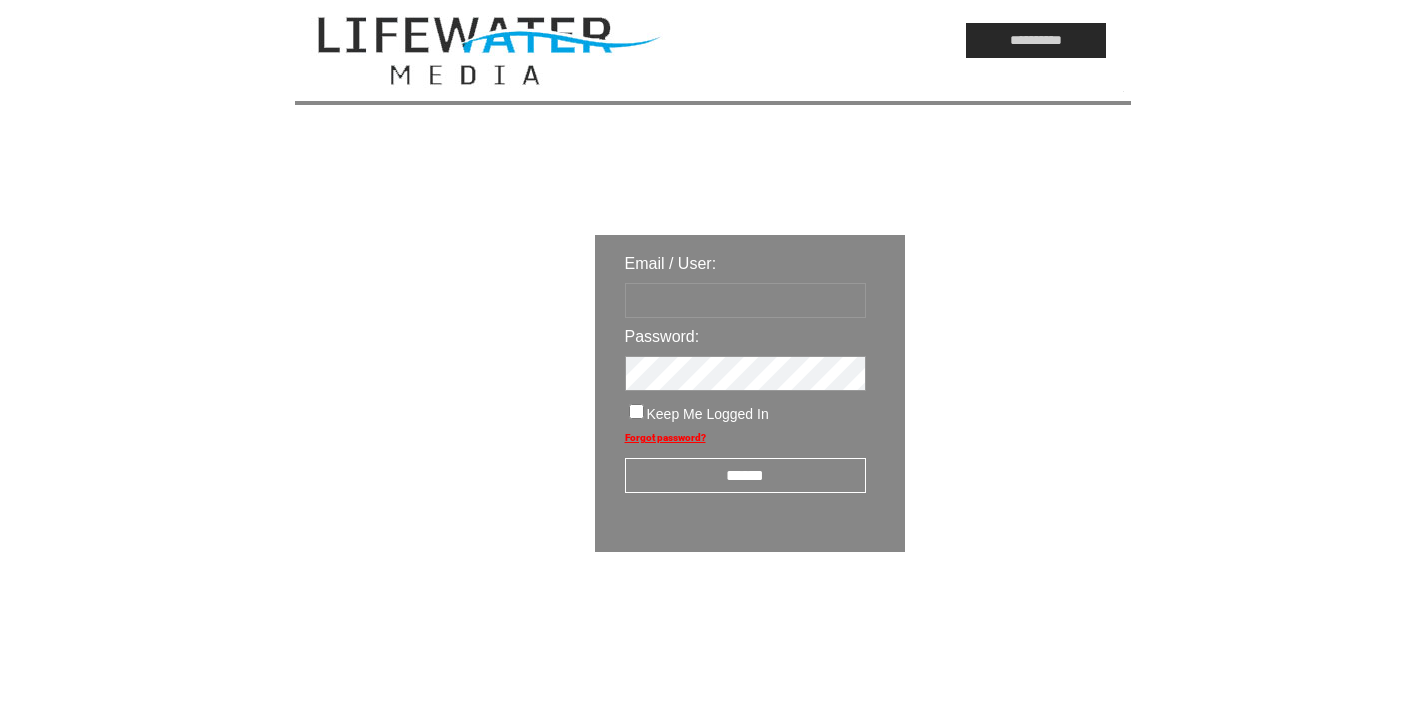 scroll, scrollTop: 0, scrollLeft: 0, axis: both 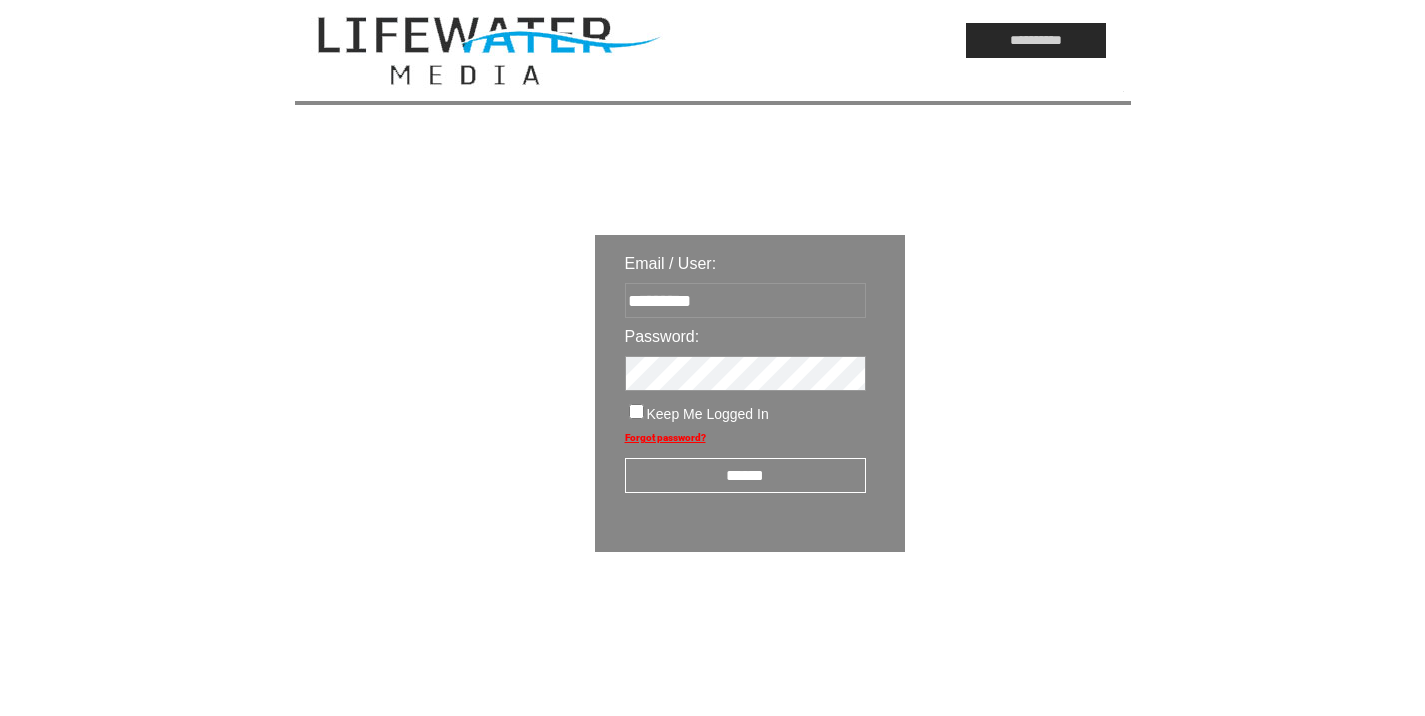 click on "******" at bounding box center [745, 475] 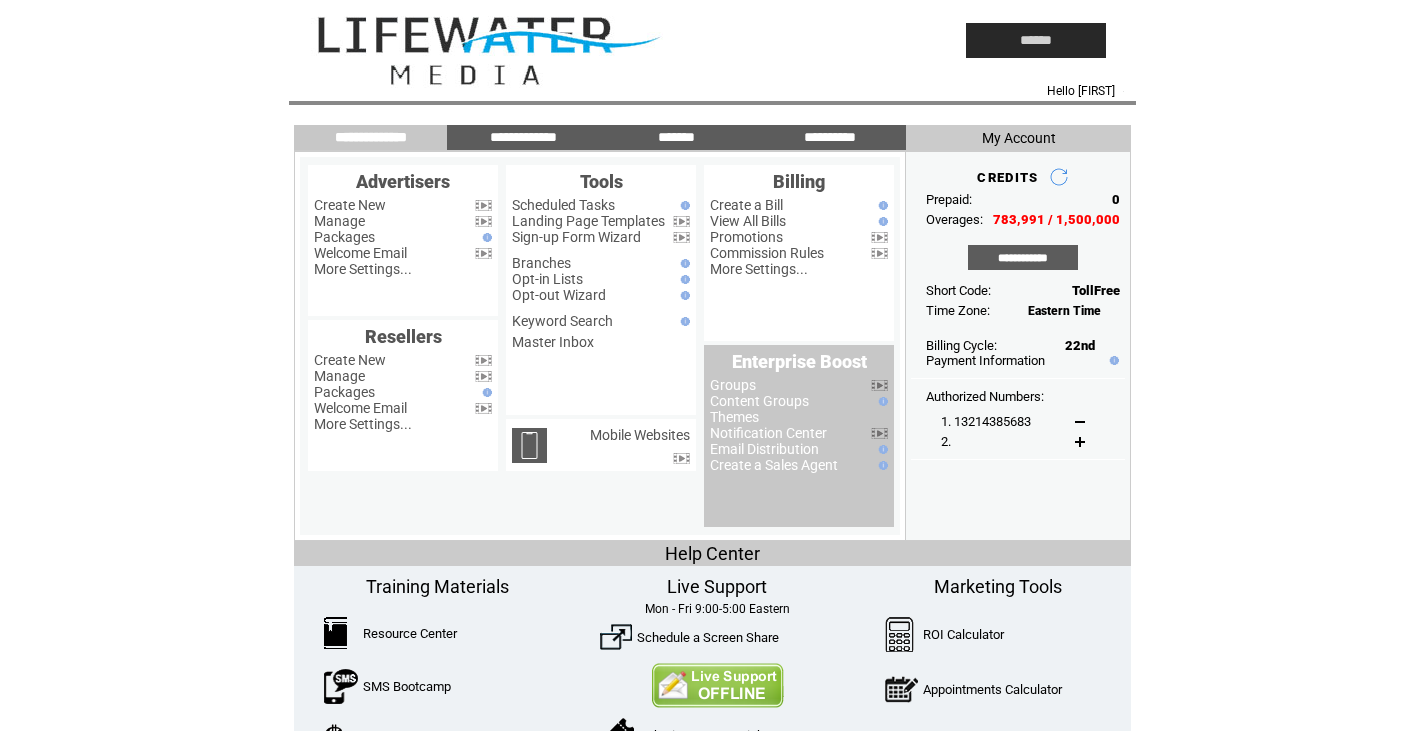 scroll, scrollTop: 0, scrollLeft: 0, axis: both 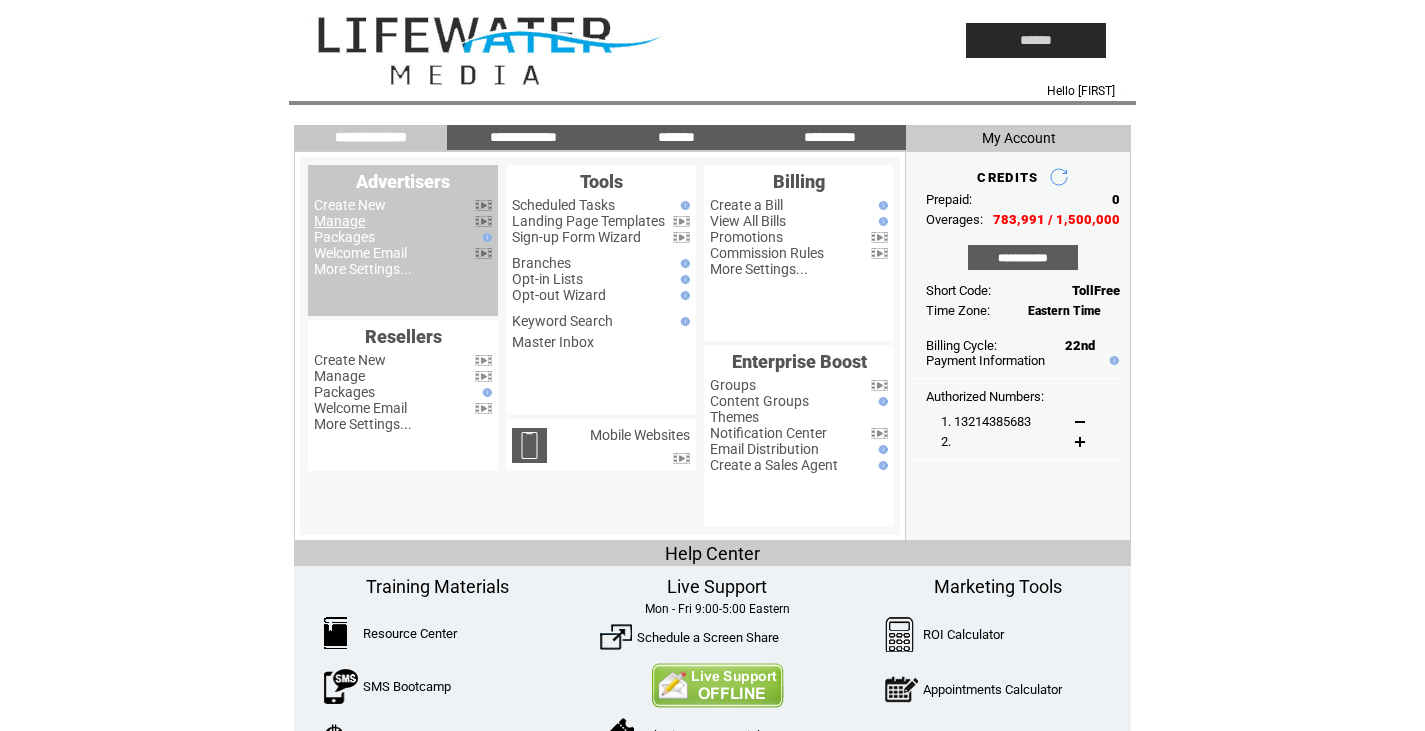 click on "Manage" at bounding box center (339, 221) 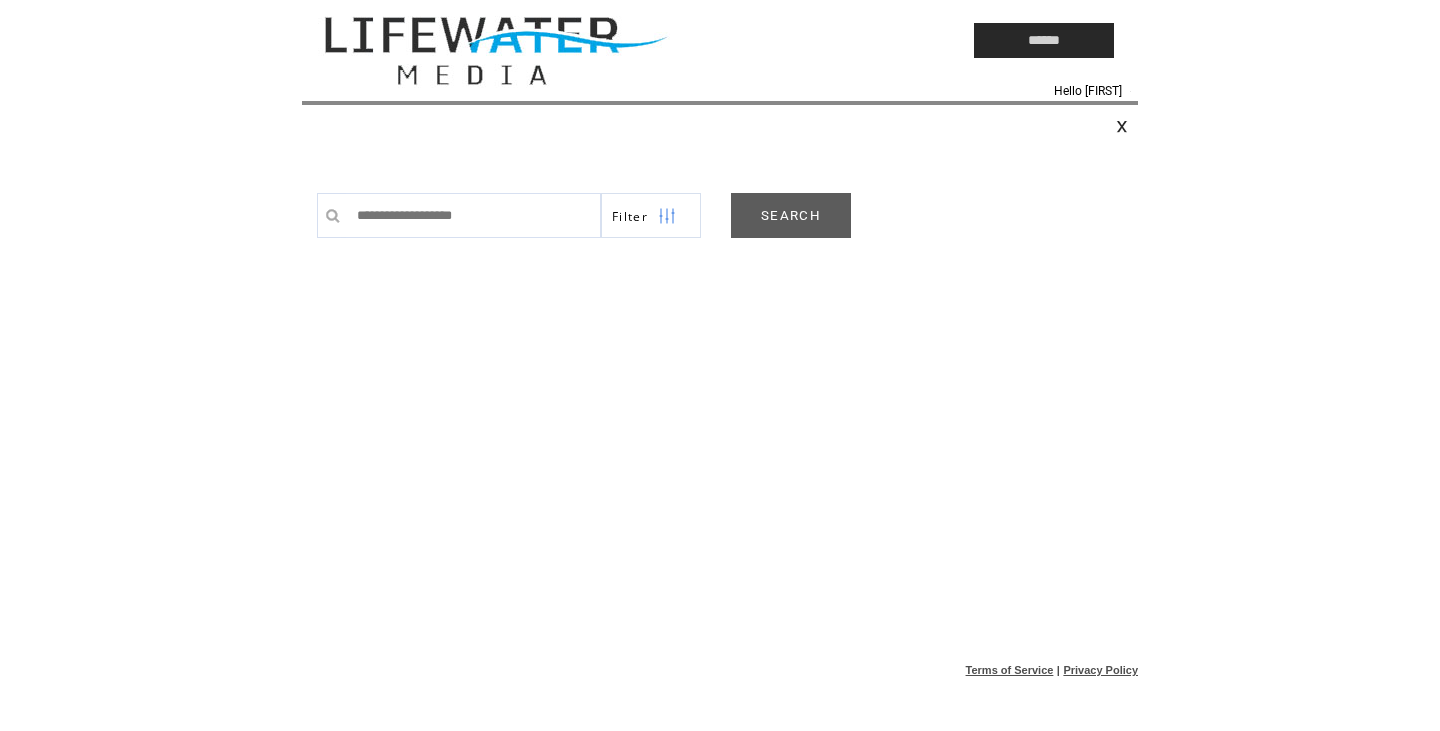 scroll, scrollTop: 0, scrollLeft: 0, axis: both 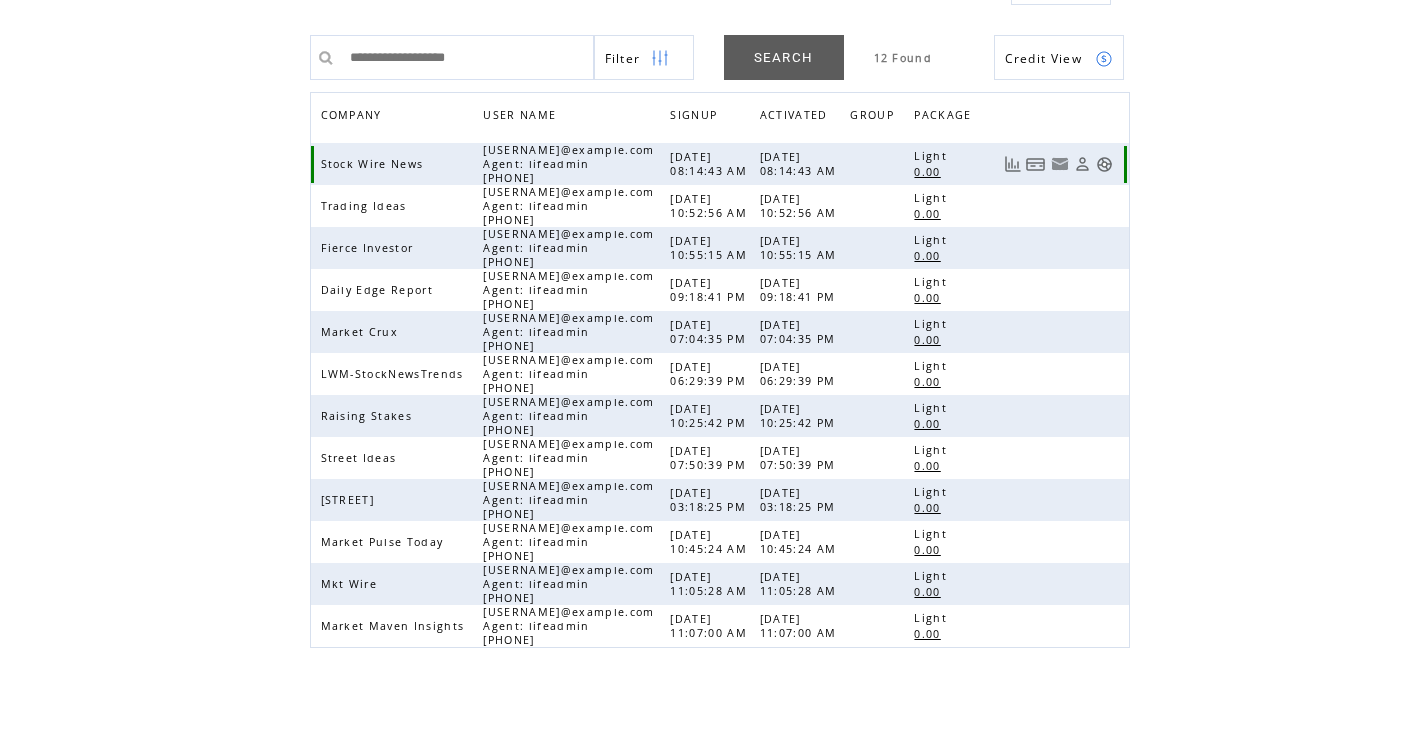 click at bounding box center (1104, 164) 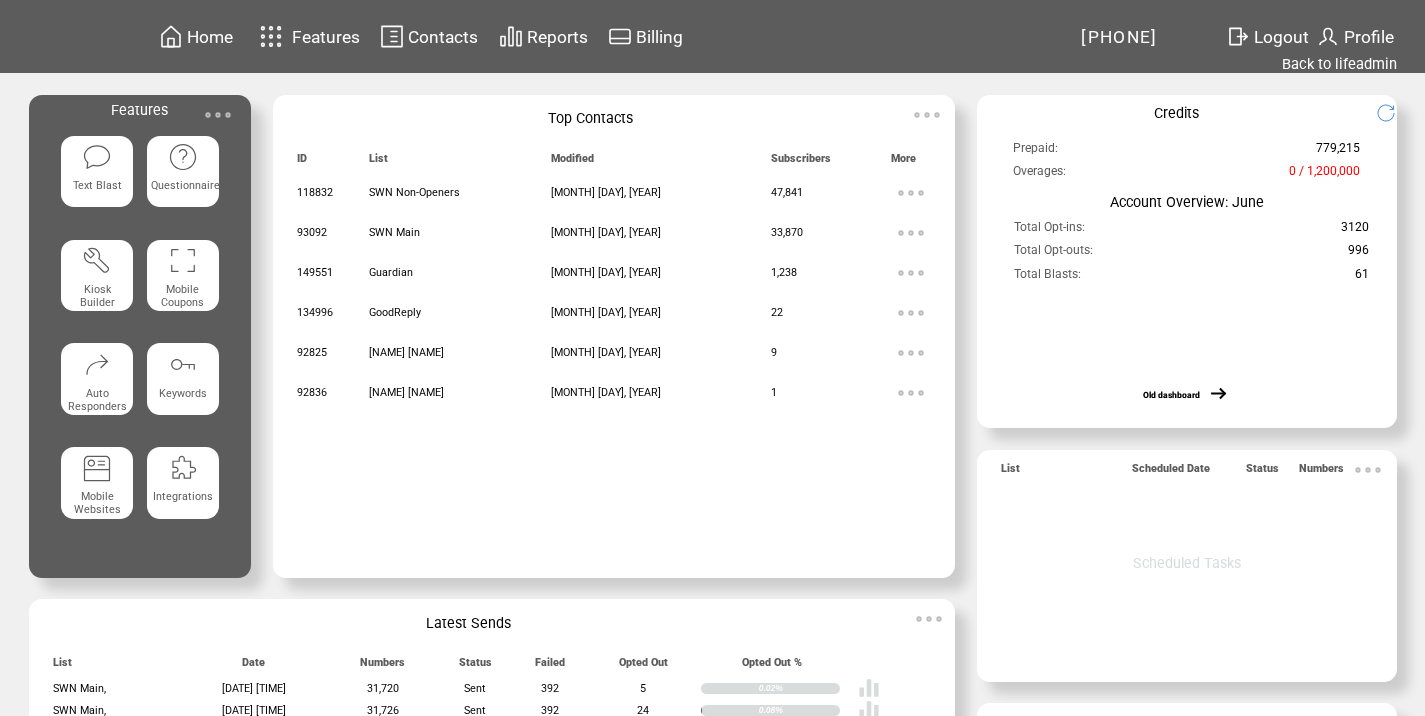 scroll, scrollTop: 0, scrollLeft: 0, axis: both 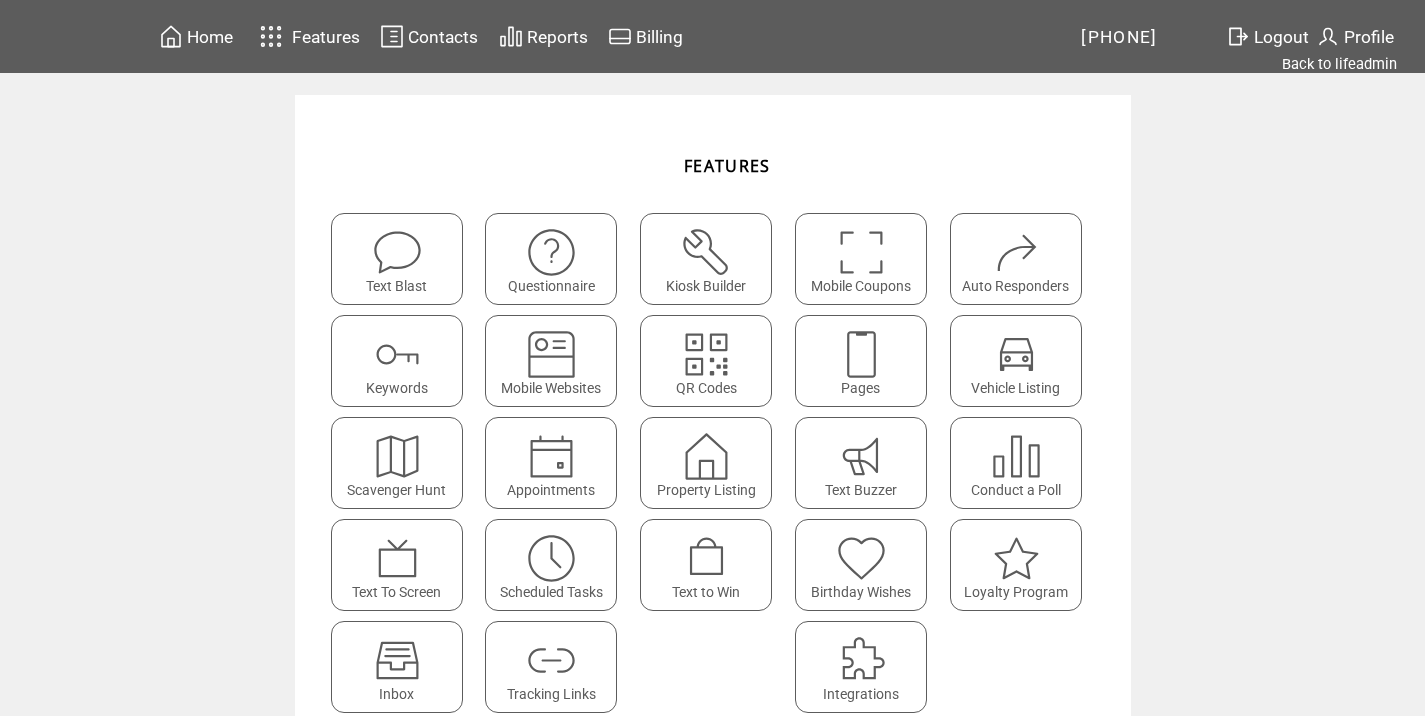 click at bounding box center (551, 660) 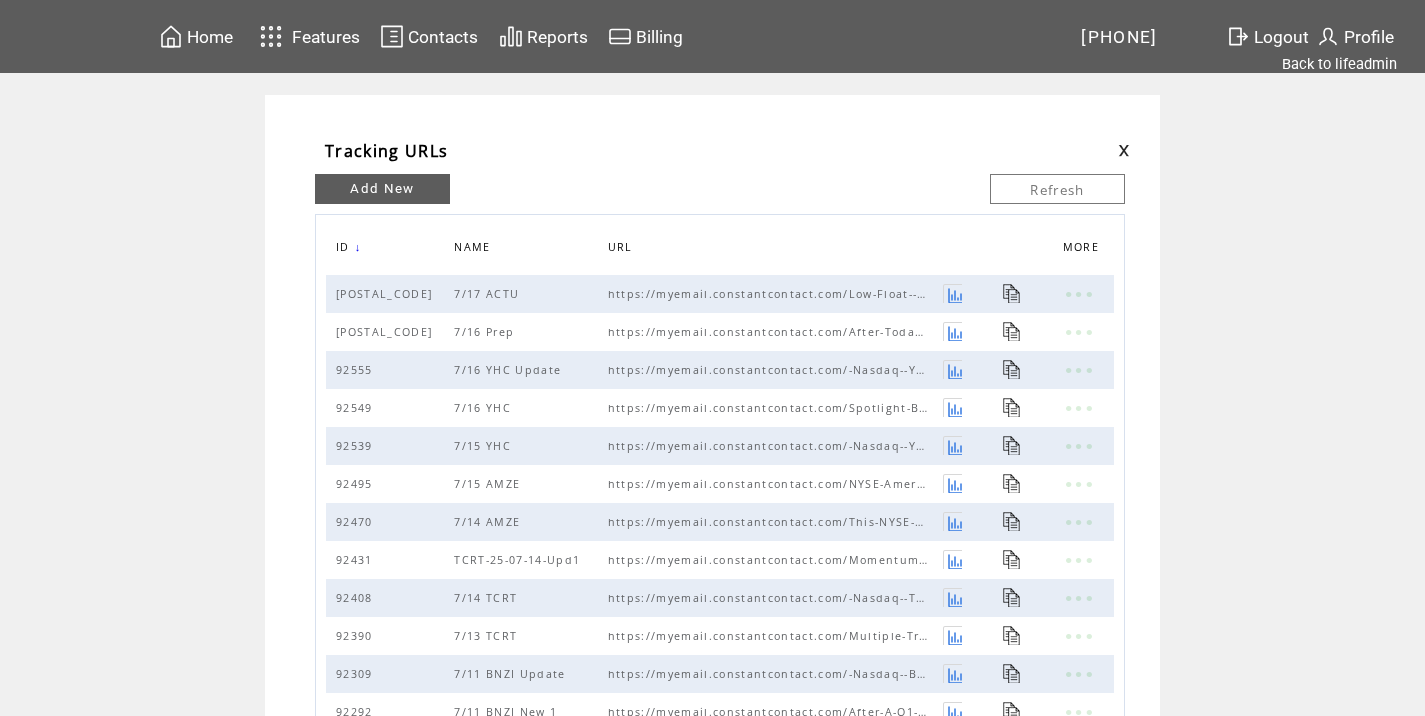 scroll, scrollTop: 0, scrollLeft: 0, axis: both 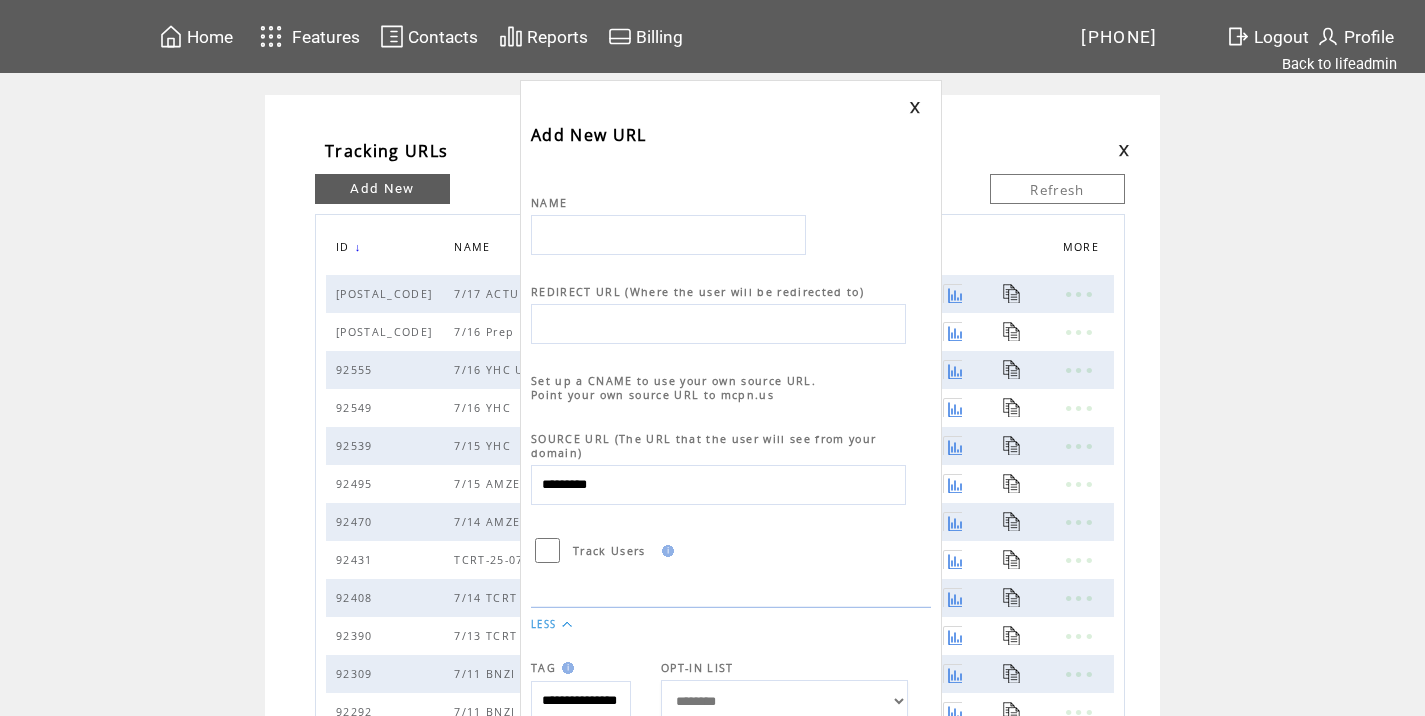 click at bounding box center [668, 235] 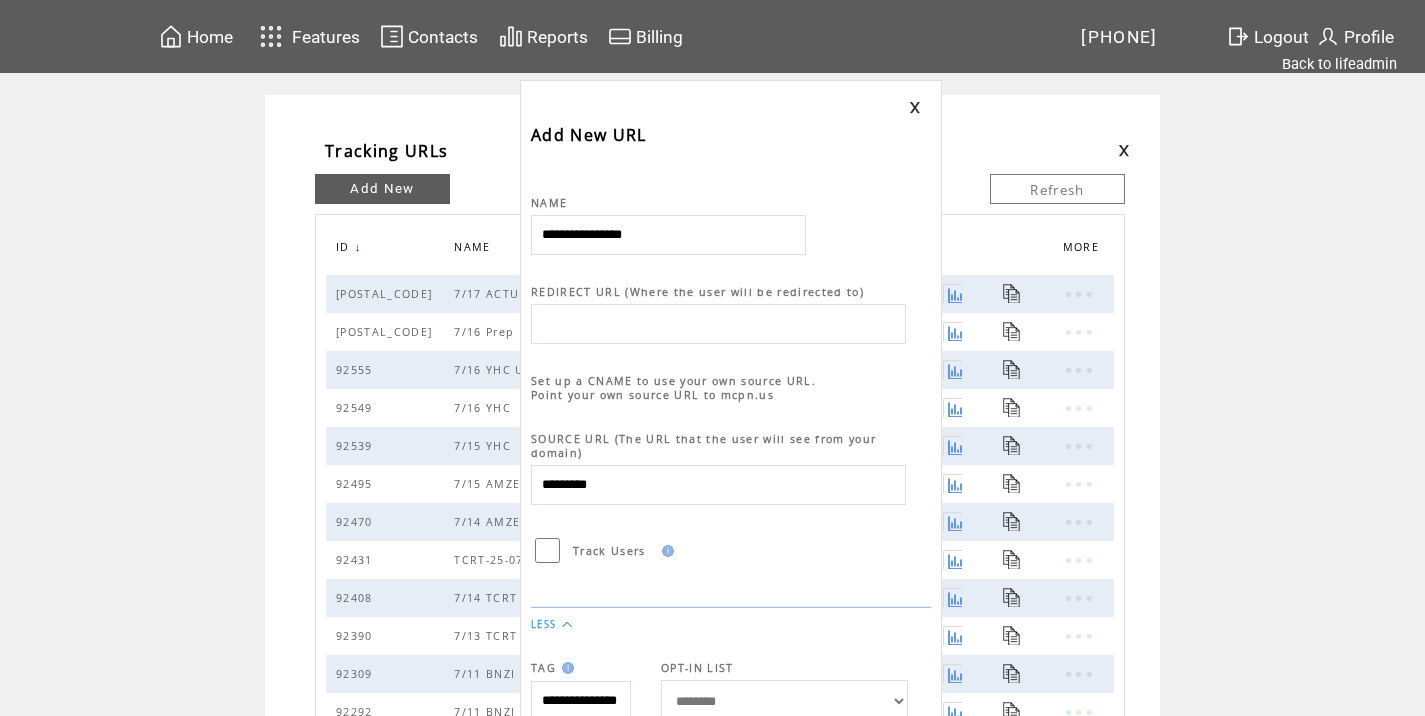 type on "**********" 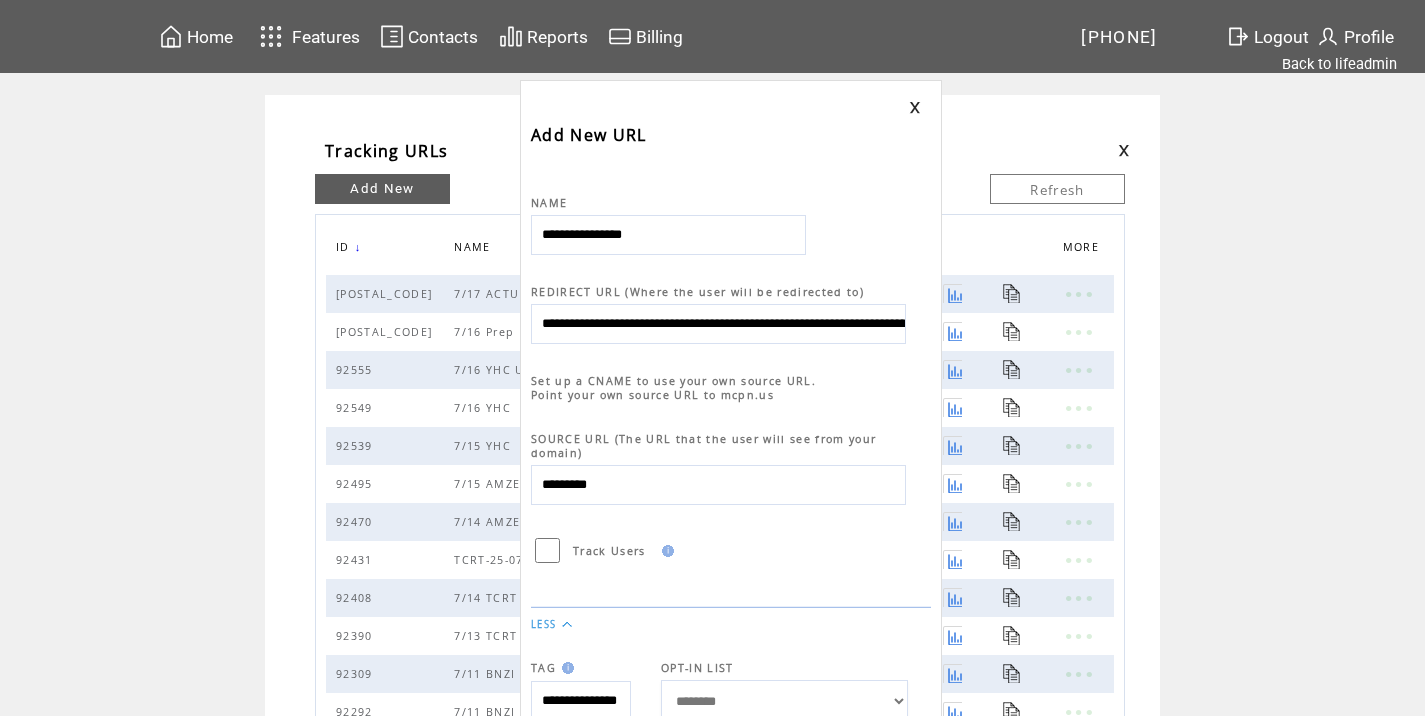 scroll, scrollTop: 0, scrollLeft: 942, axis: horizontal 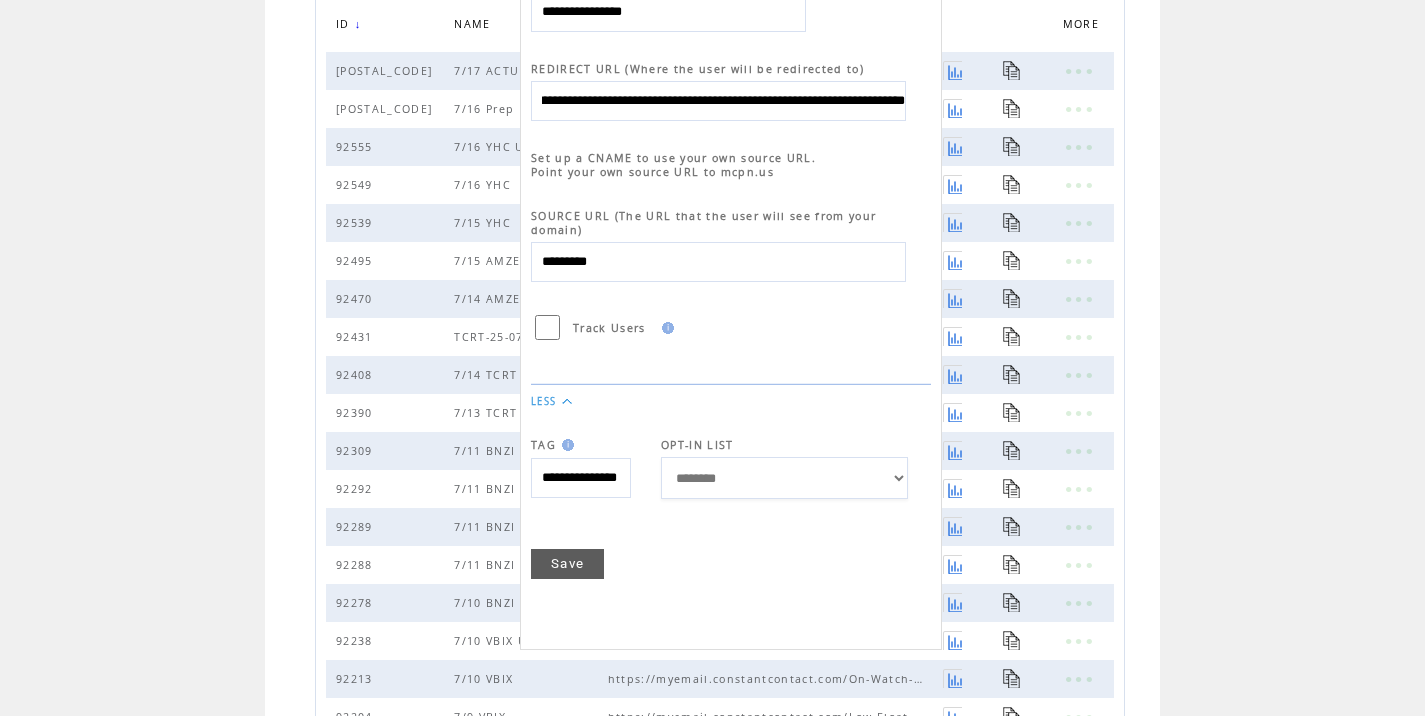 type on "**********" 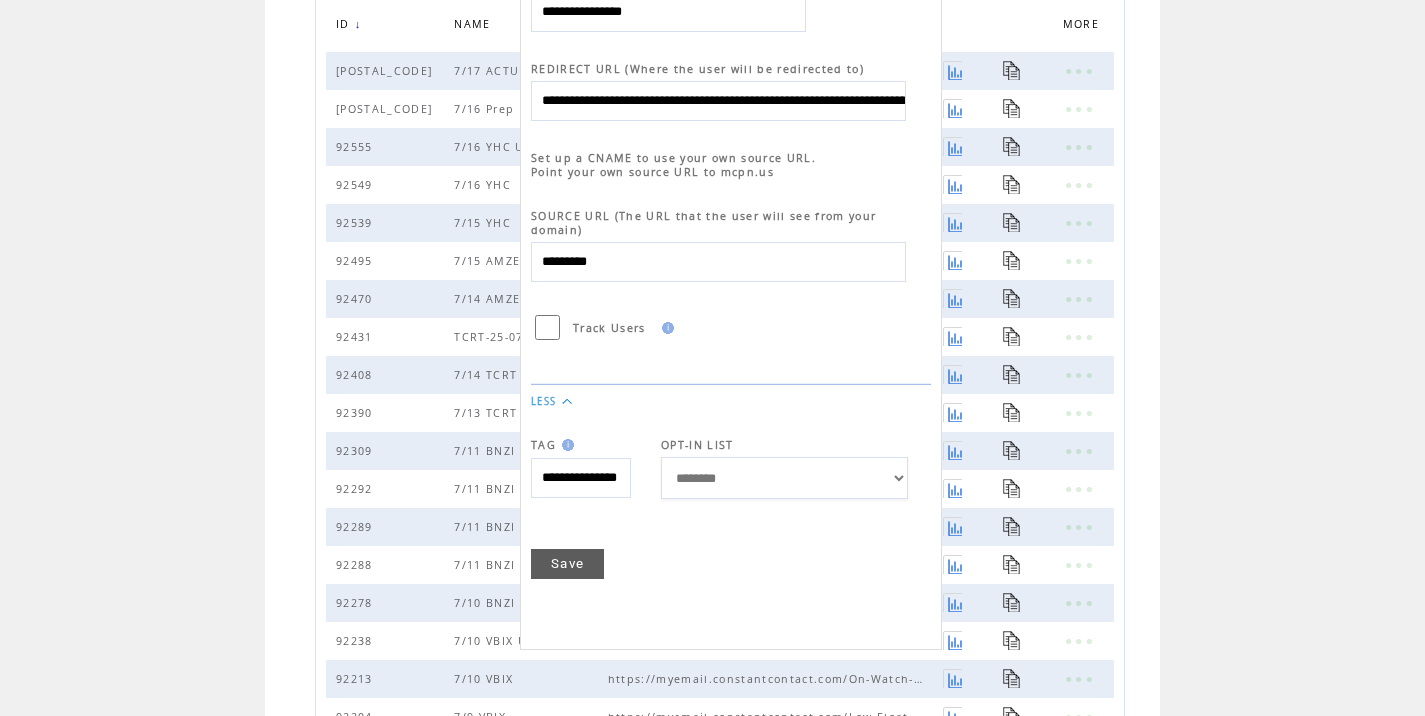 scroll, scrollTop: 0, scrollLeft: 0, axis: both 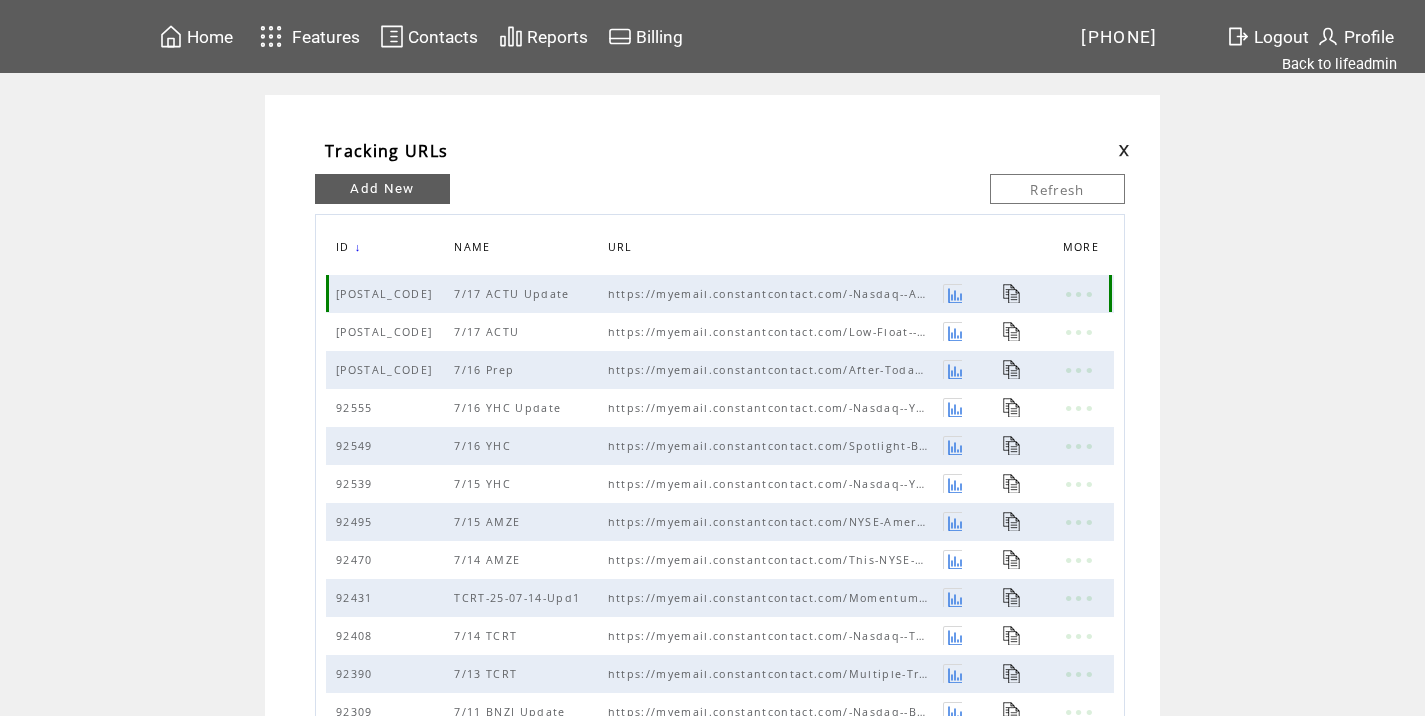 click at bounding box center [1012, 293] 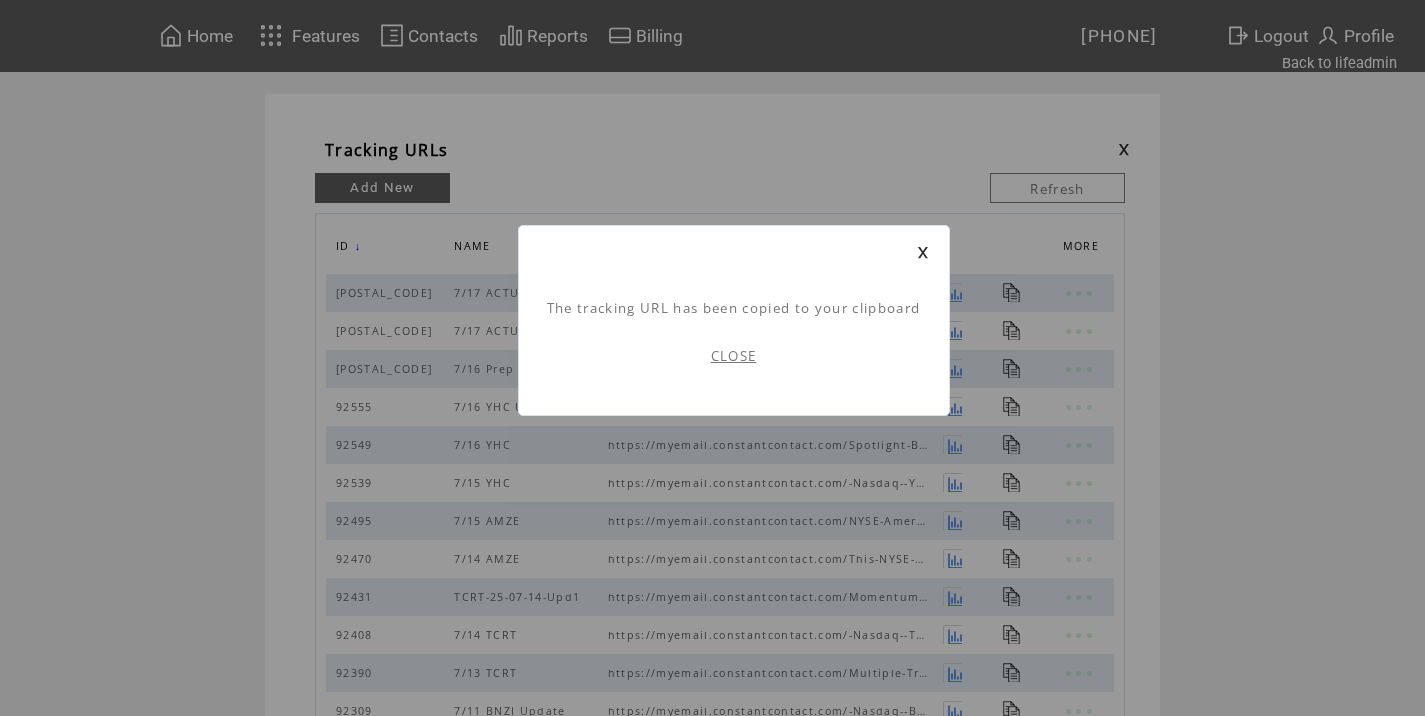 scroll, scrollTop: 0, scrollLeft: 0, axis: both 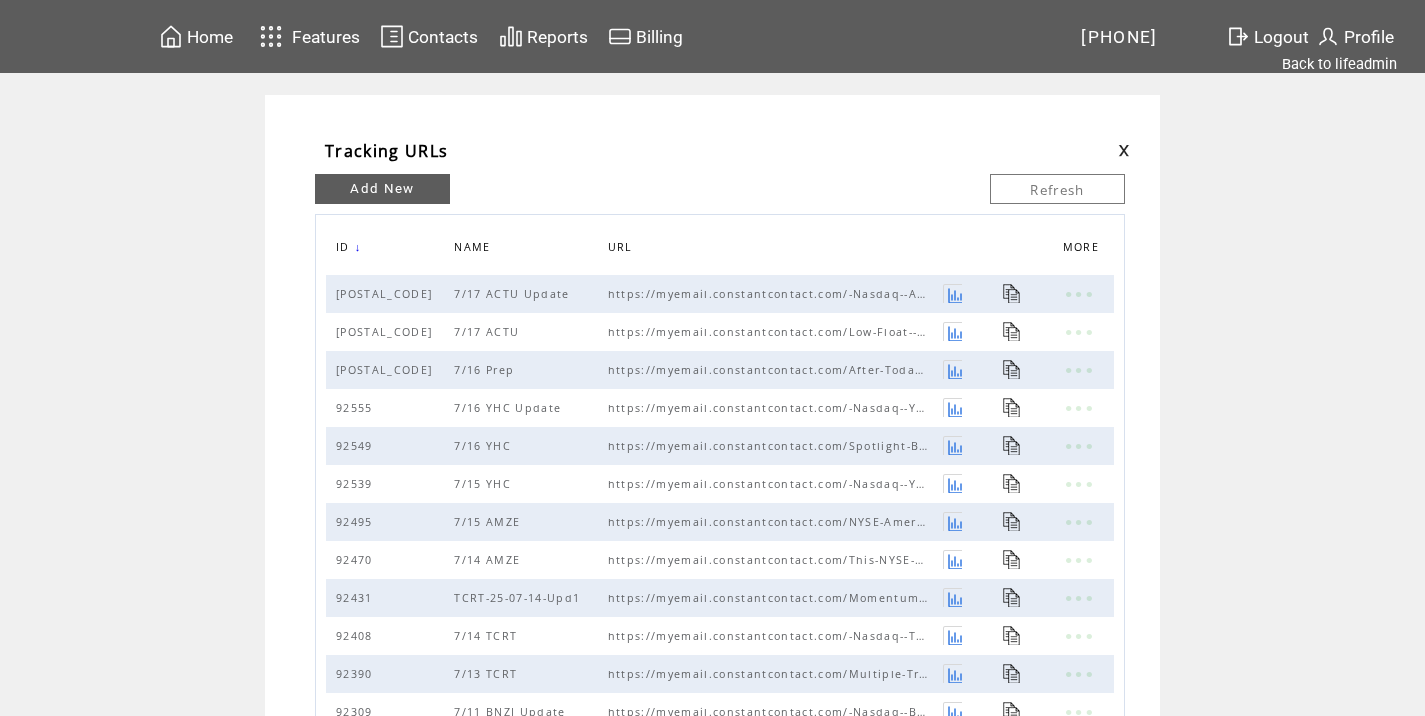 click at bounding box center (1124, 150) 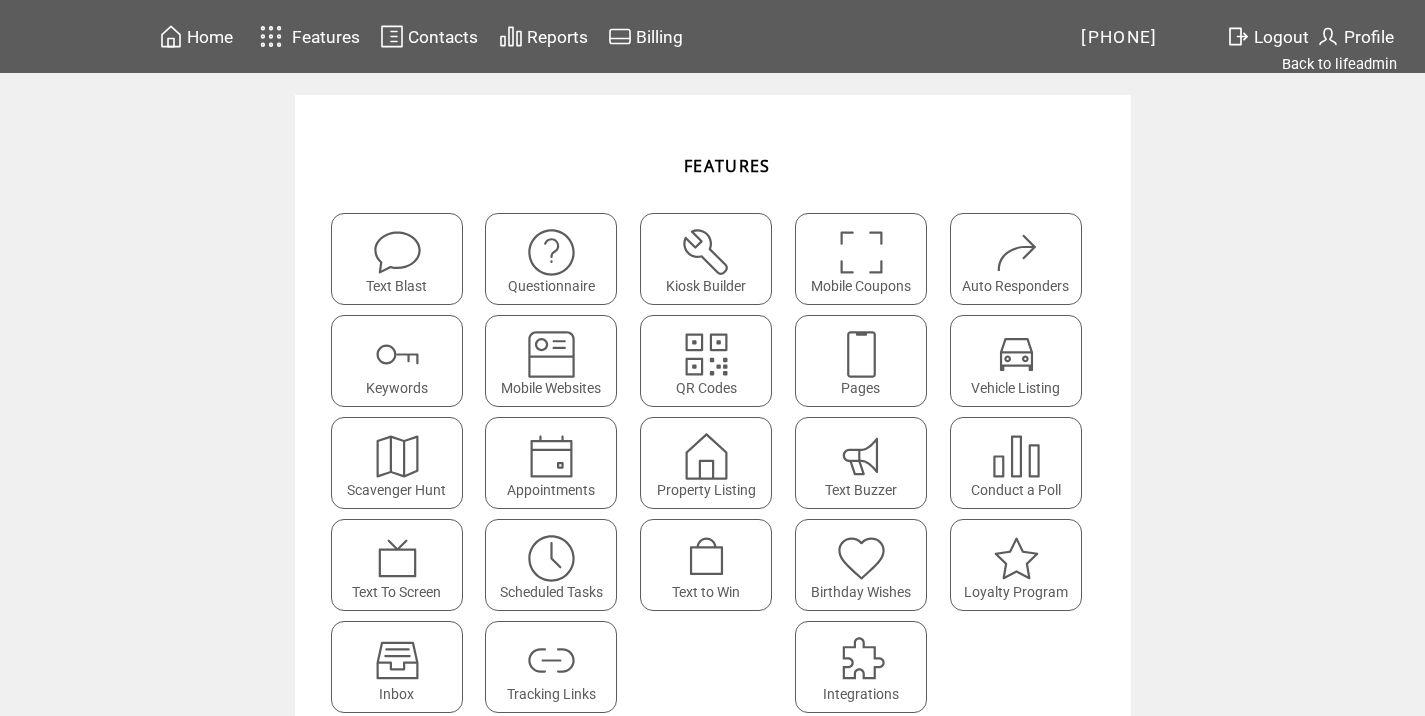 scroll, scrollTop: 0, scrollLeft: 0, axis: both 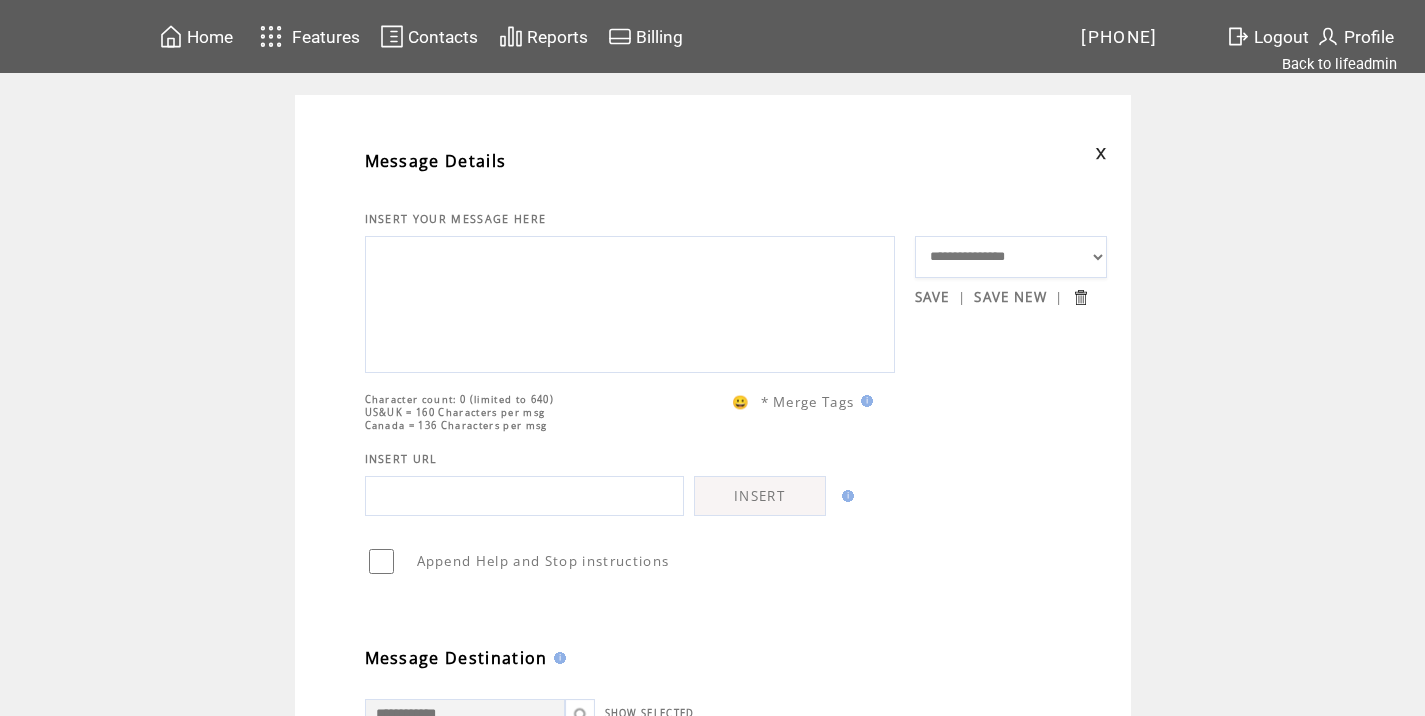 click at bounding box center [640, 299] 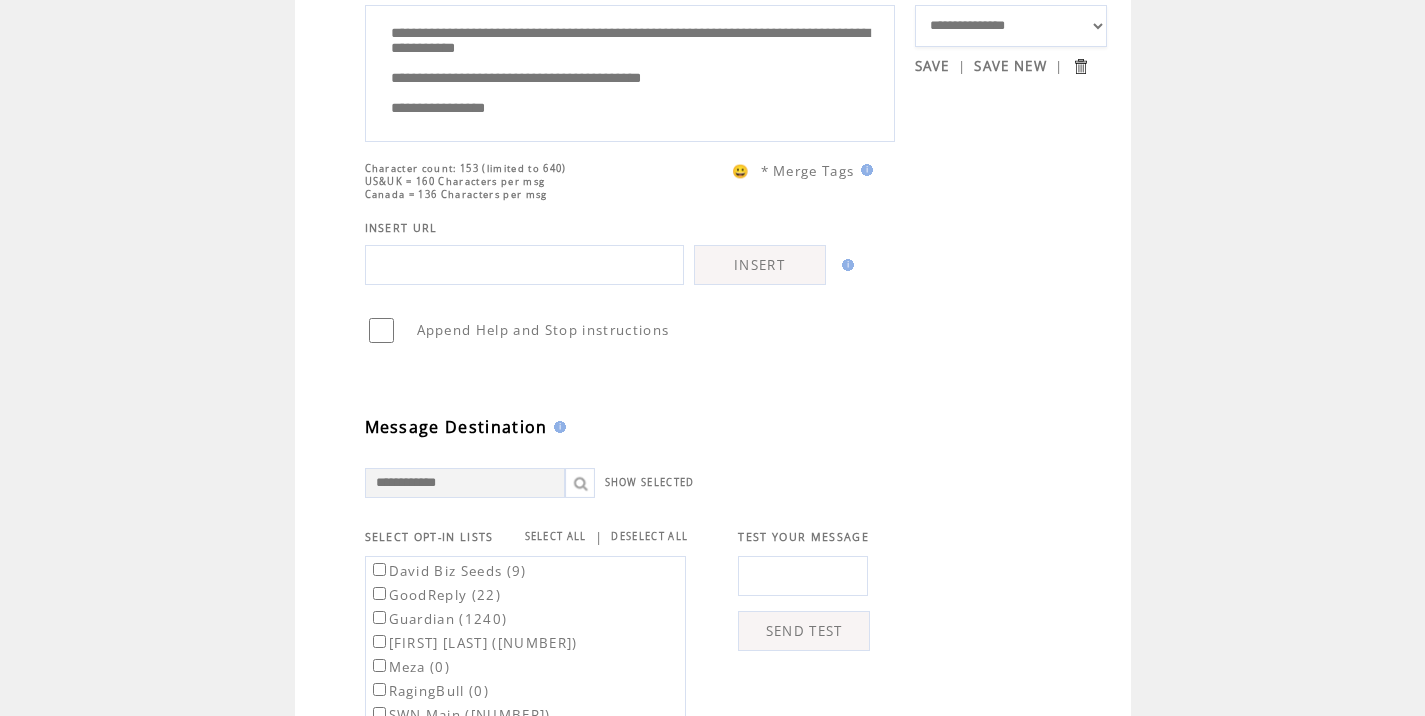 scroll, scrollTop: 644, scrollLeft: 0, axis: vertical 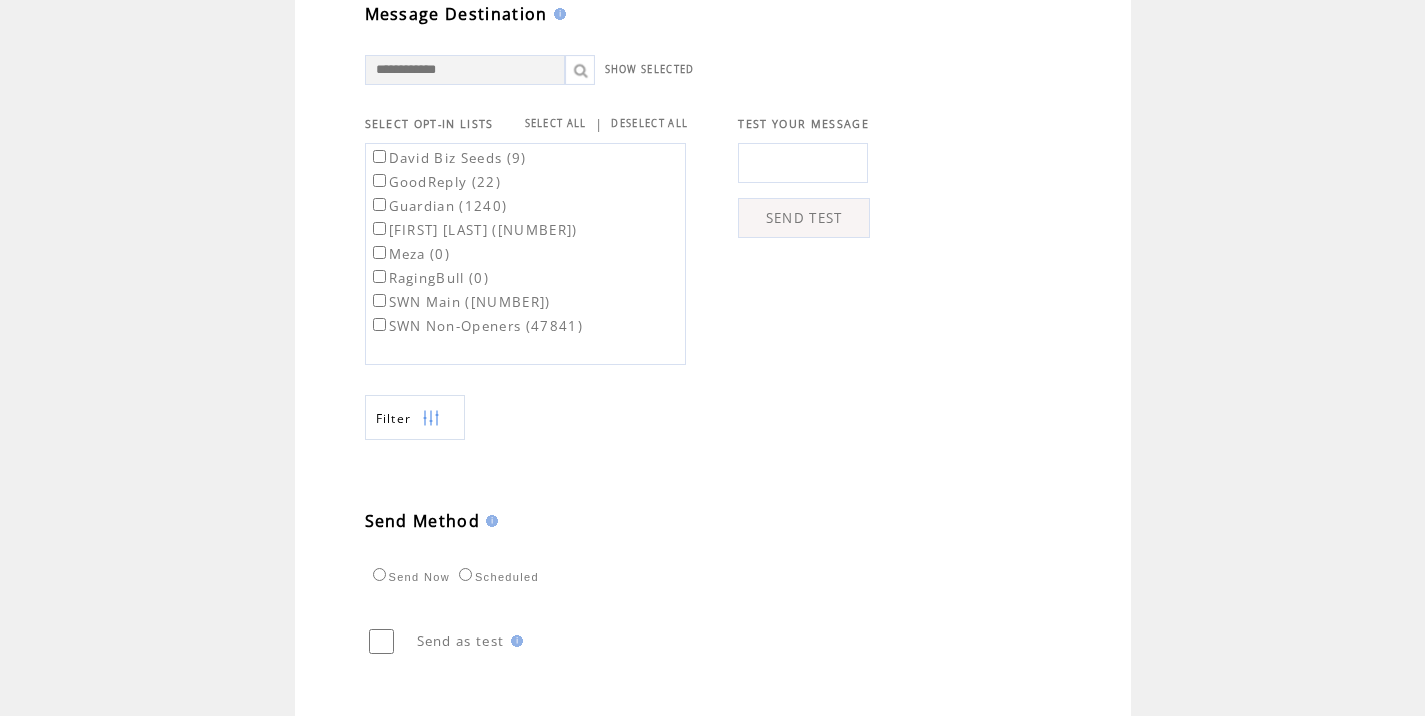 type on "**********" 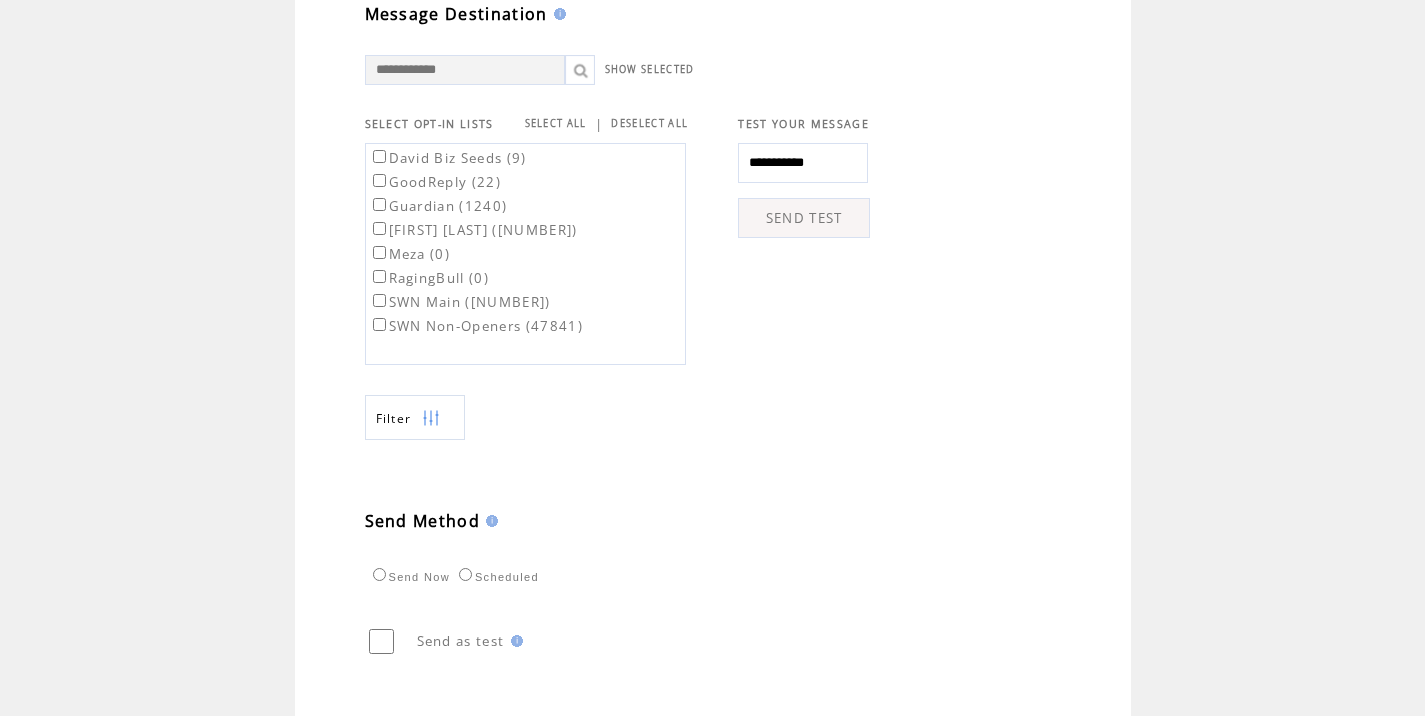 click on "SEND TEST" at bounding box center [804, 218] 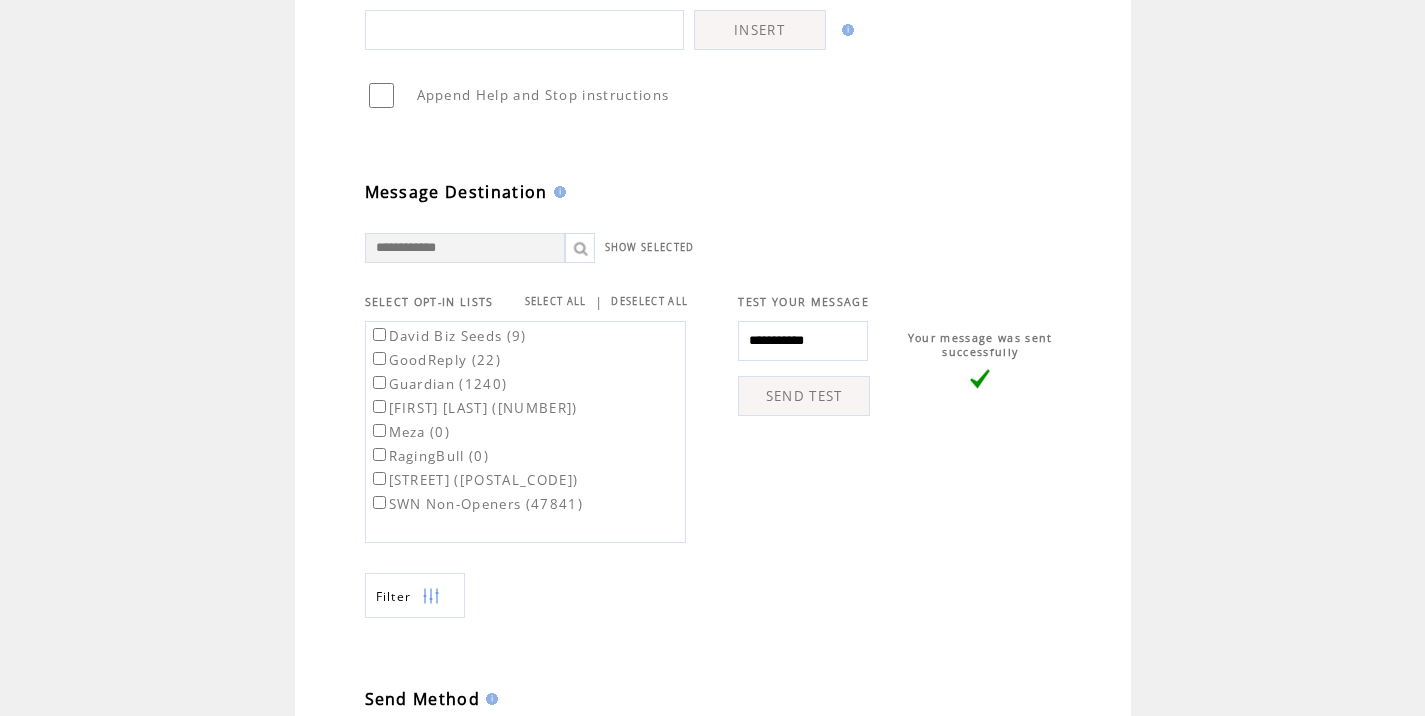 scroll, scrollTop: 505, scrollLeft: 0, axis: vertical 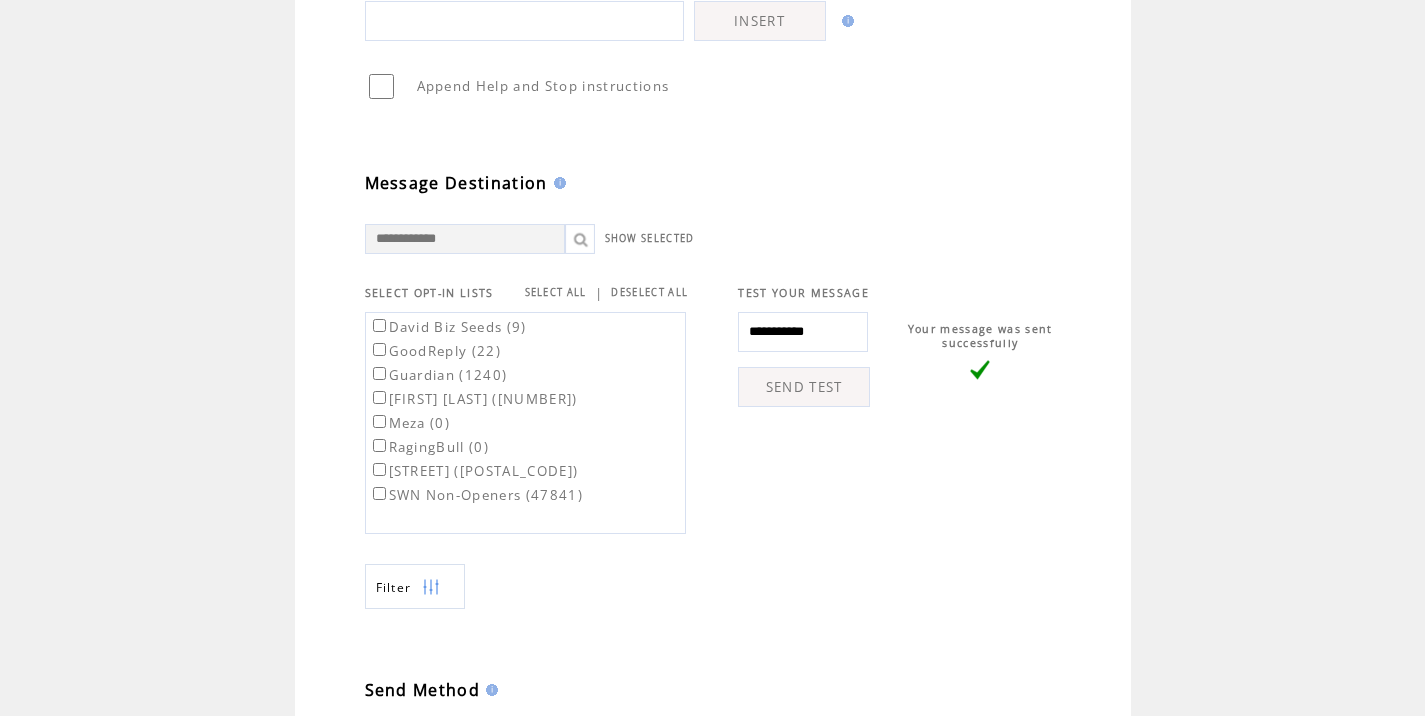click on "[STREET] ([POSTAL_CODE])" at bounding box center [474, 471] 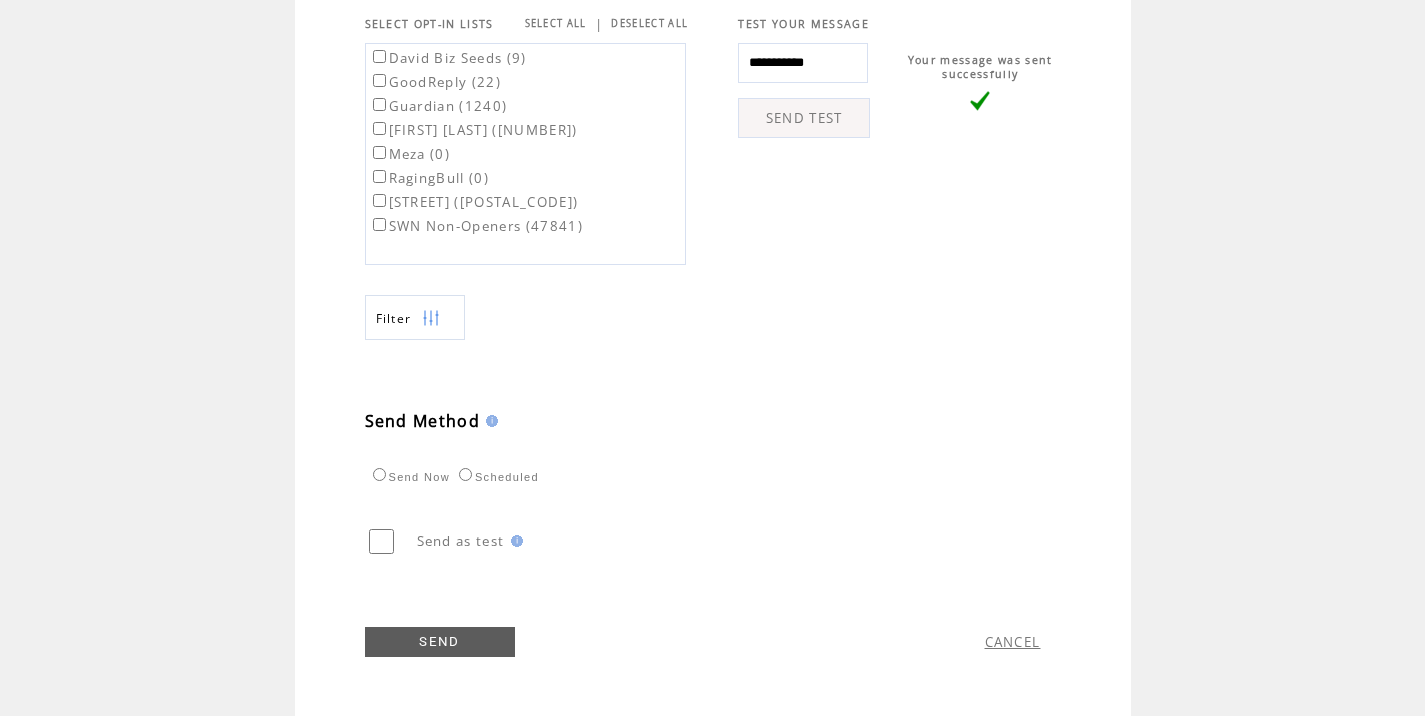 click on "Scheduled" at bounding box center (496, 477) 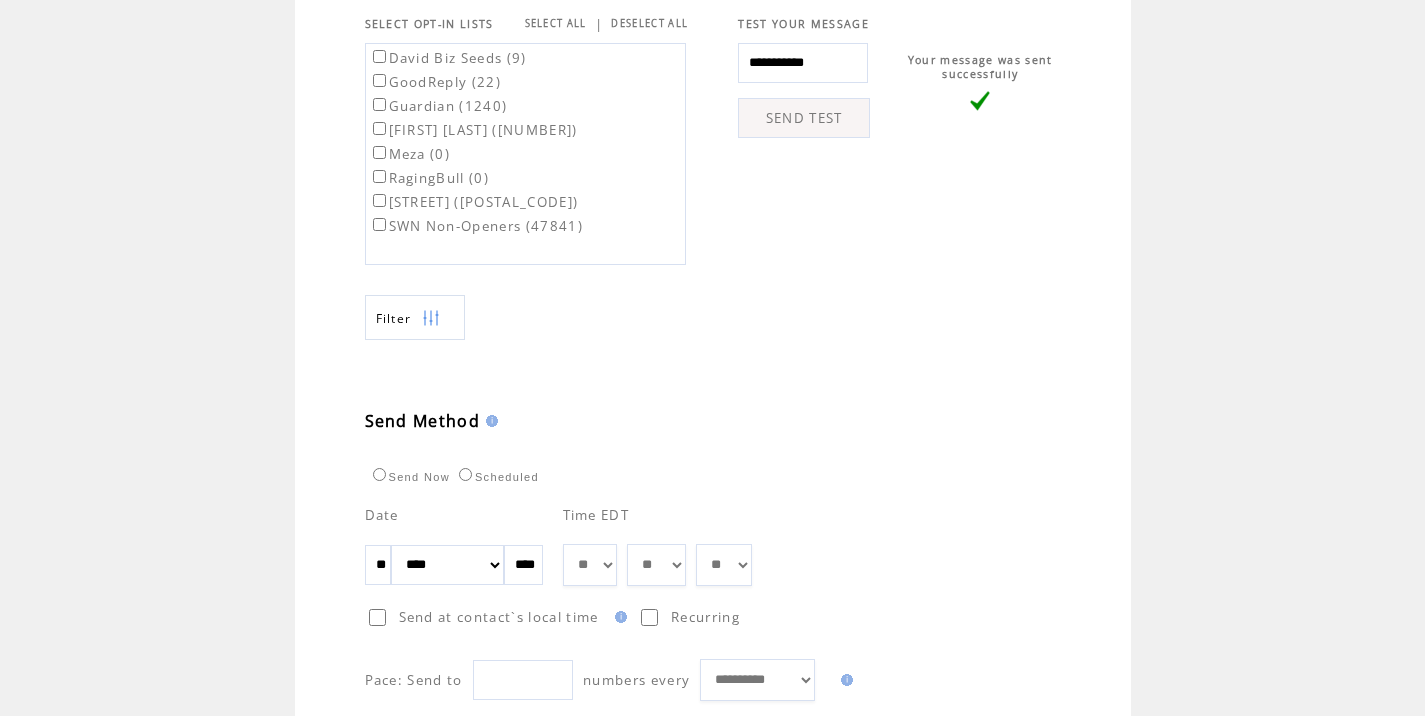 click on "** 	 ** 	 ** 	 ** 	 ** 	 ** 	 ** 	 ** 	 ** 	 ** 	 ** 	 ** 	 **" at bounding box center [590, 565] 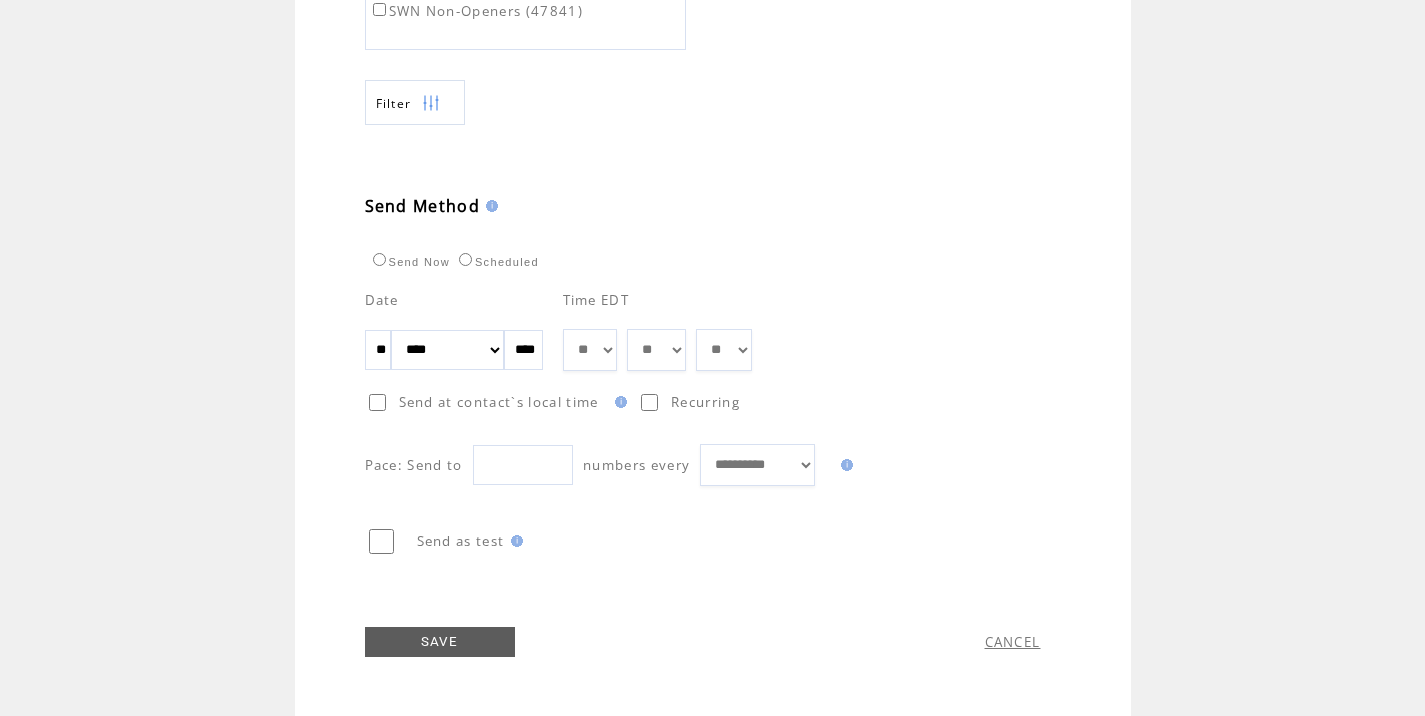 click on "SAVE" at bounding box center [440, 642] 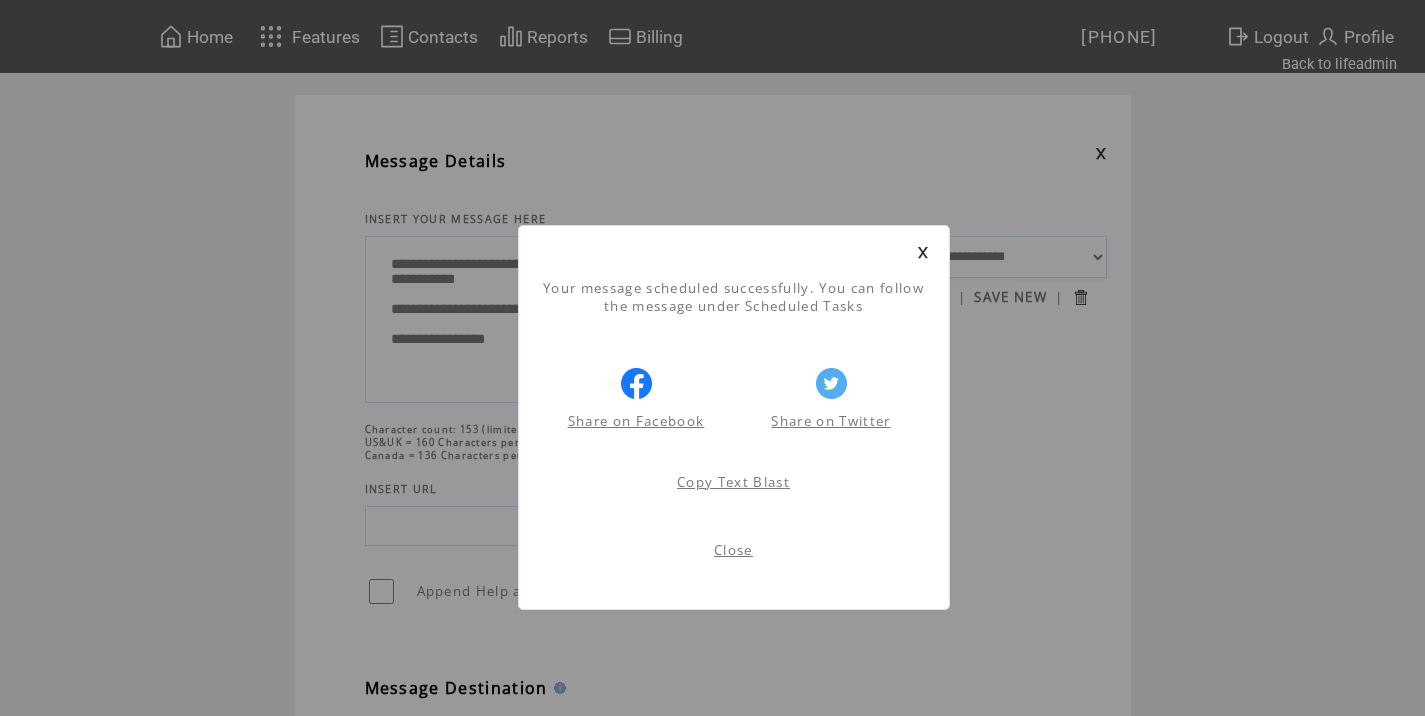 scroll, scrollTop: 1, scrollLeft: 0, axis: vertical 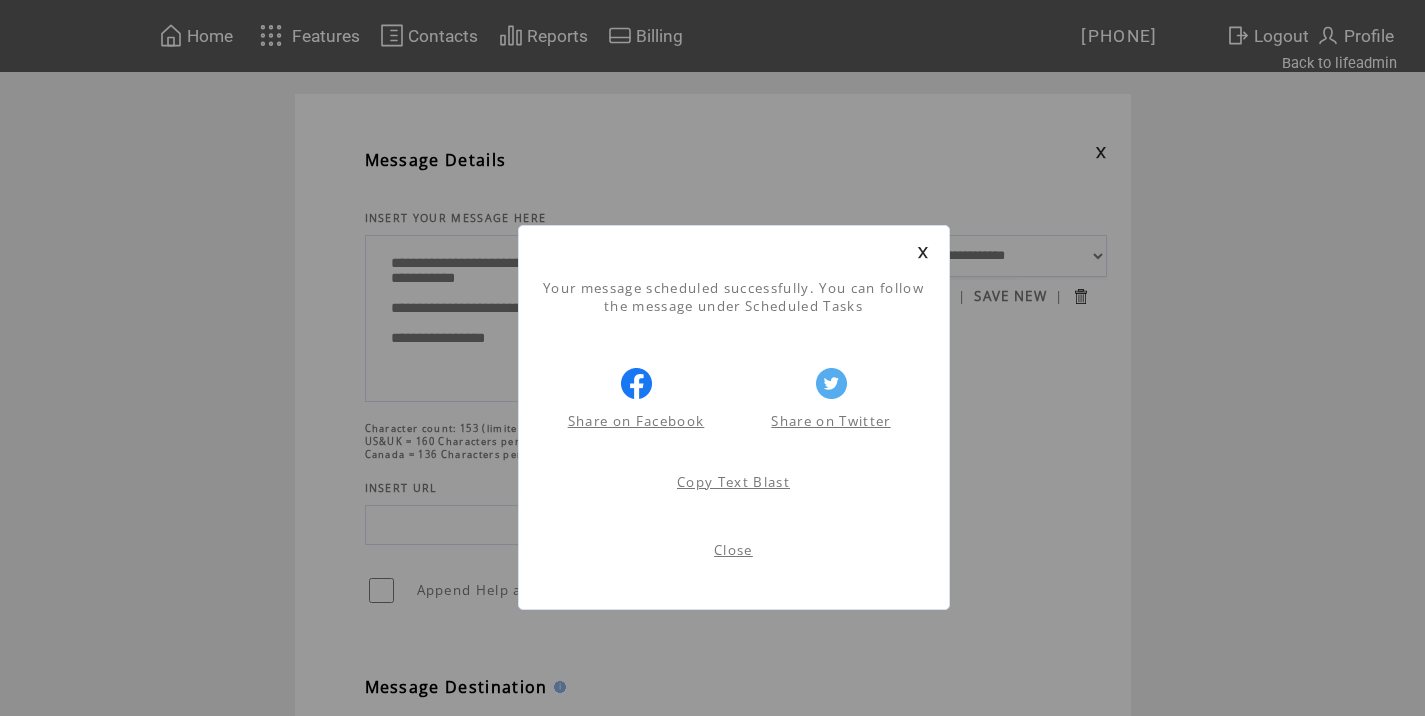 click on "Close" at bounding box center (733, 550) 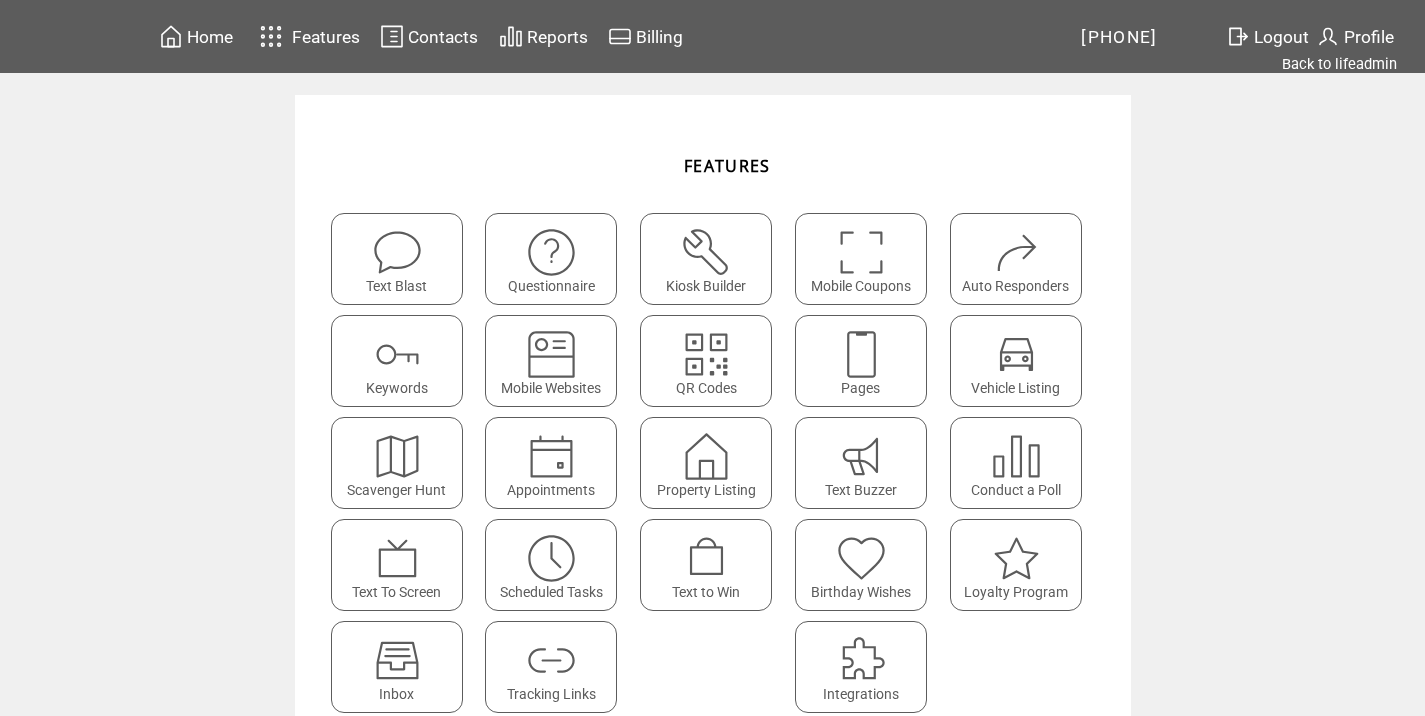 scroll, scrollTop: 0, scrollLeft: 0, axis: both 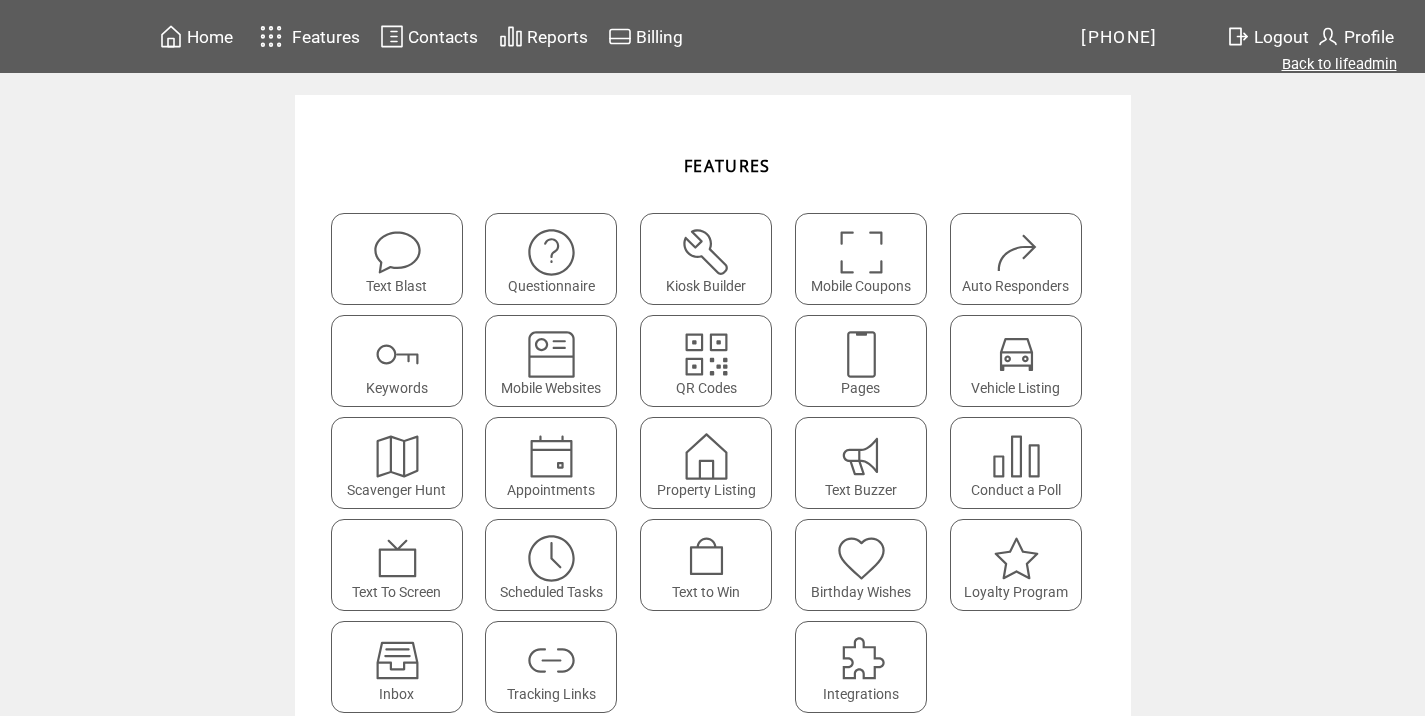 click on "Back to lifeadmin" at bounding box center [1339, 64] 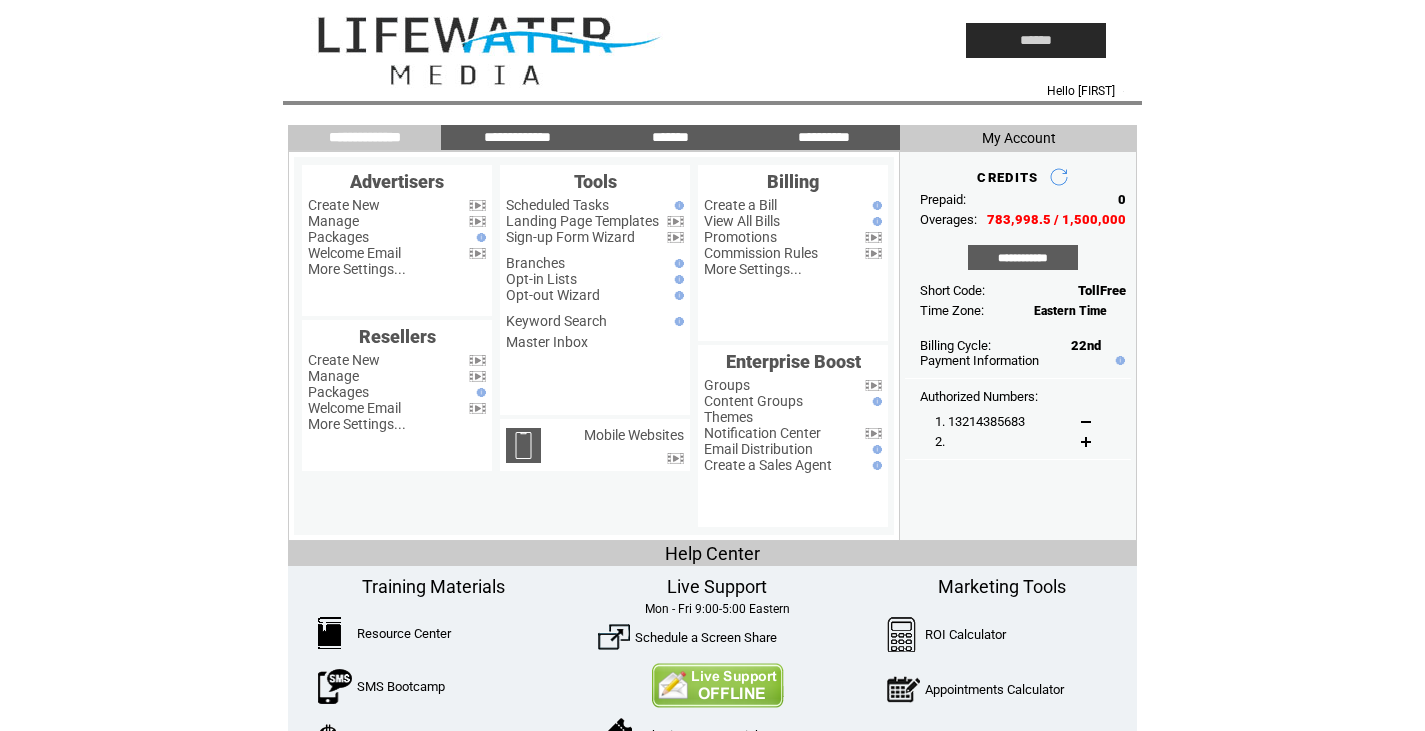 scroll, scrollTop: 0, scrollLeft: 0, axis: both 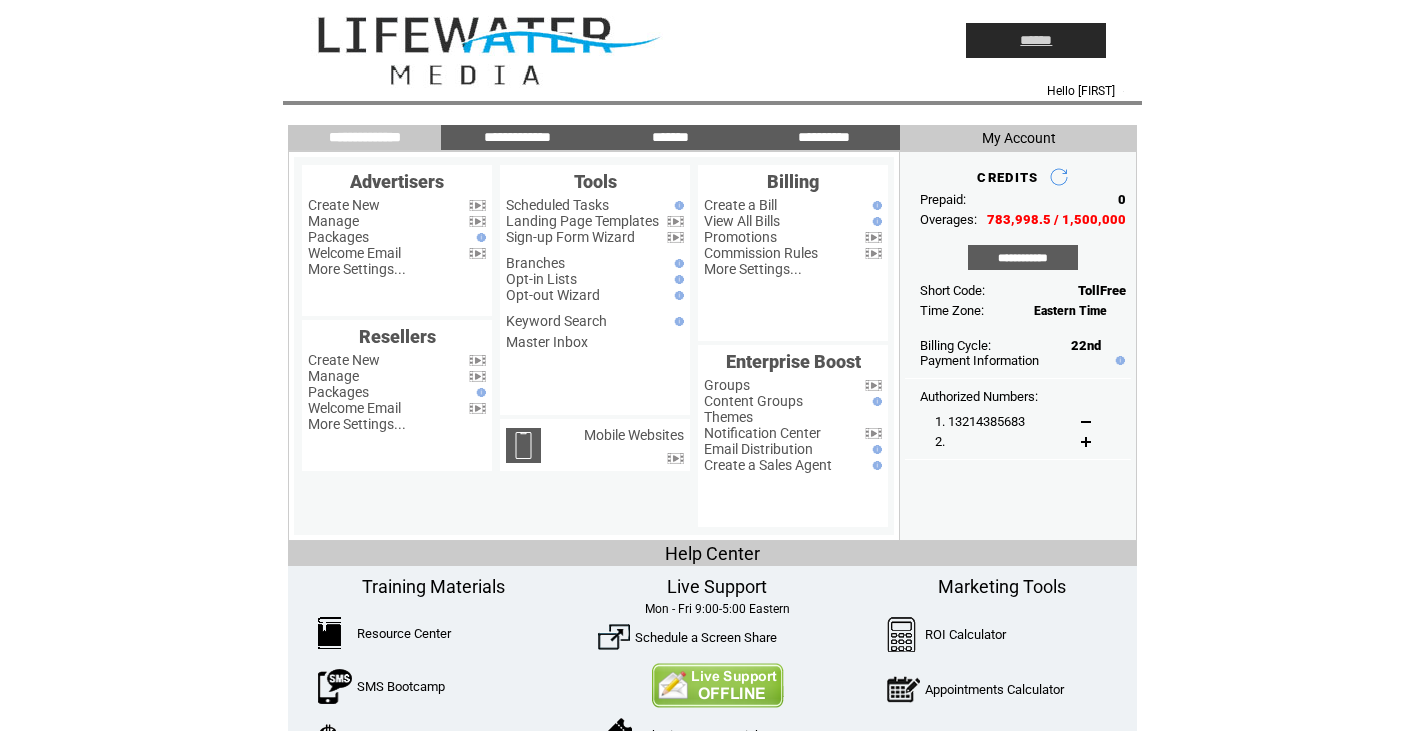 click on "******" at bounding box center (1036, 40) 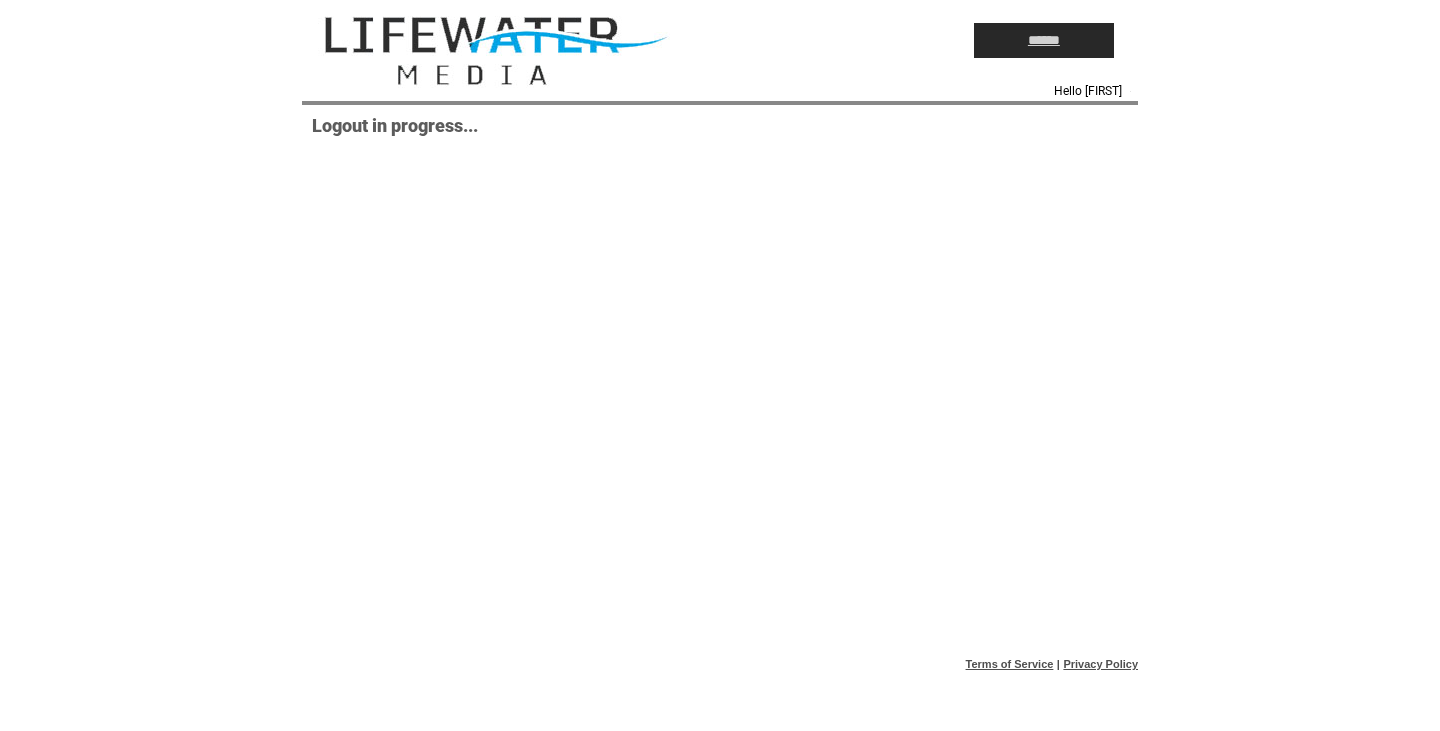 scroll, scrollTop: 0, scrollLeft: 0, axis: both 